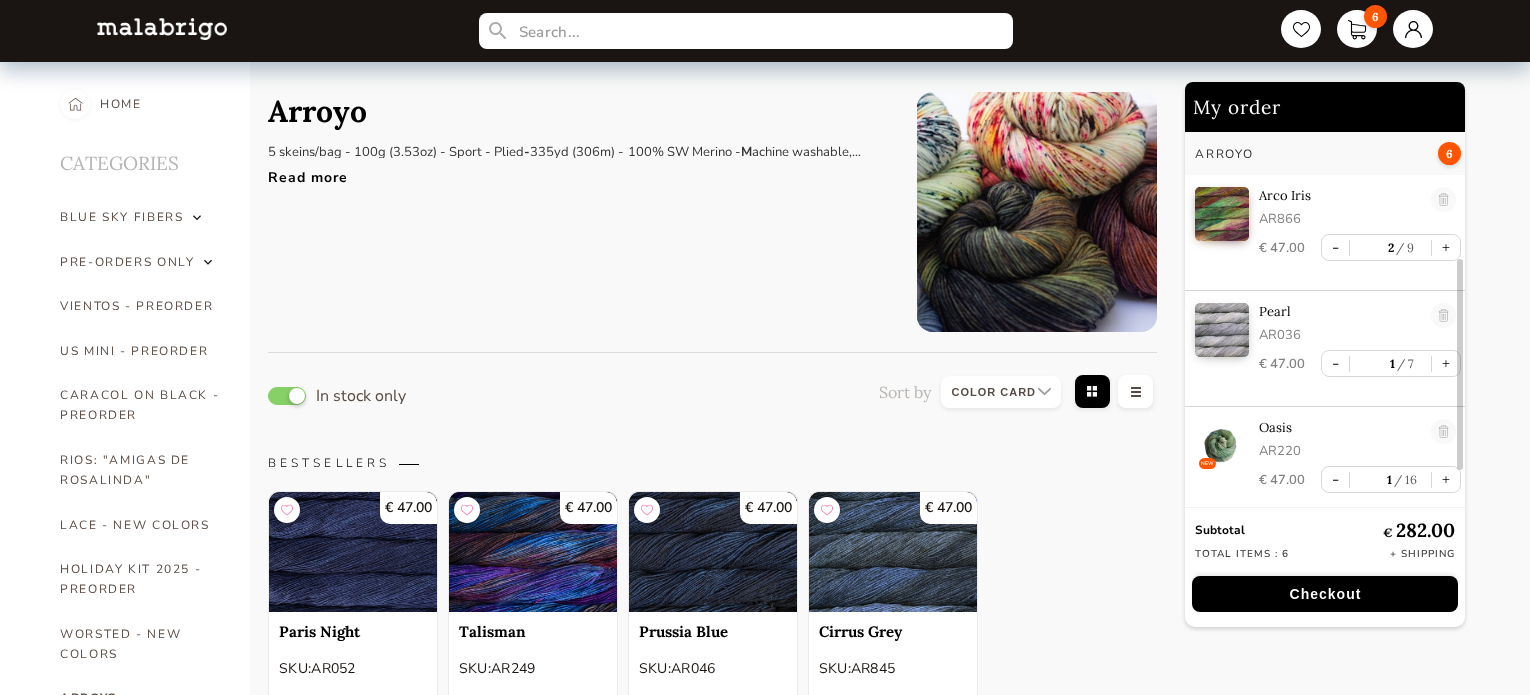 select on "INDEX" 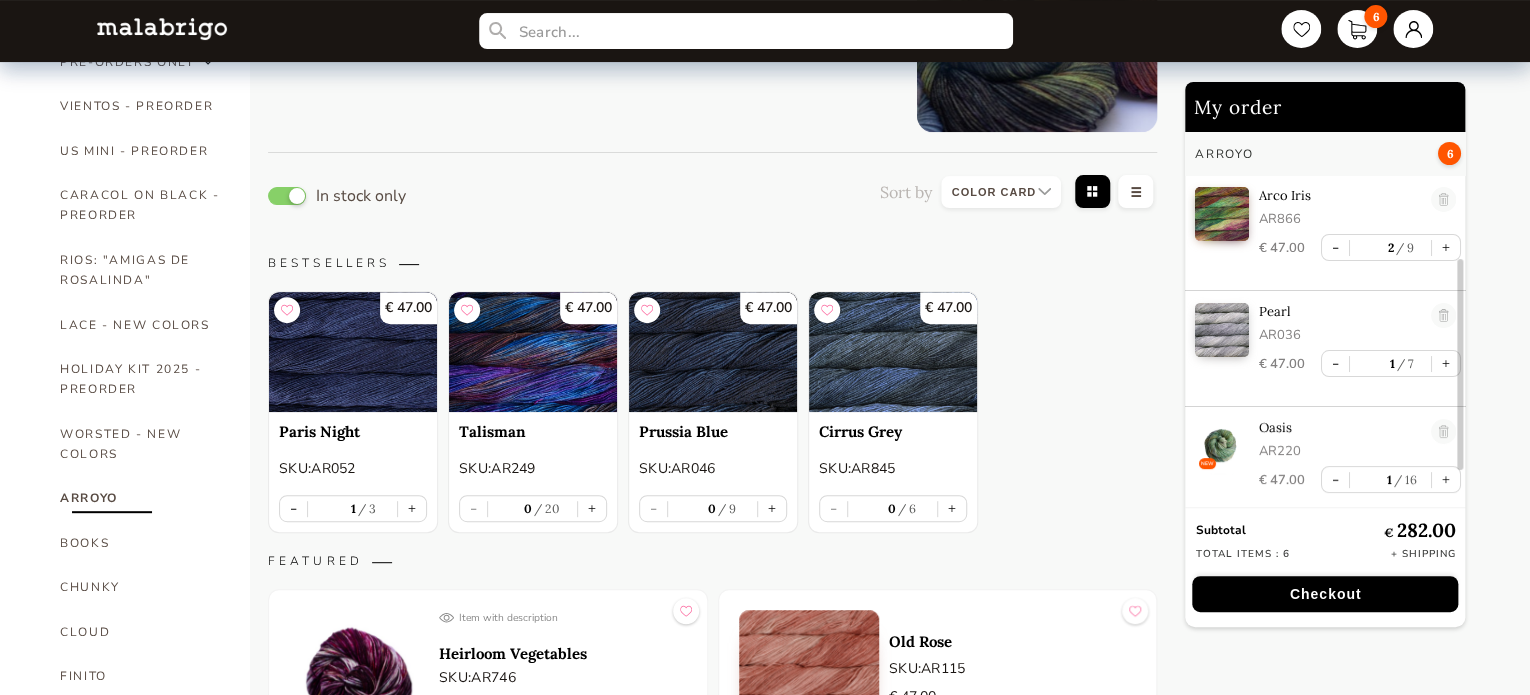 scroll, scrollTop: 200, scrollLeft: 0, axis: vertical 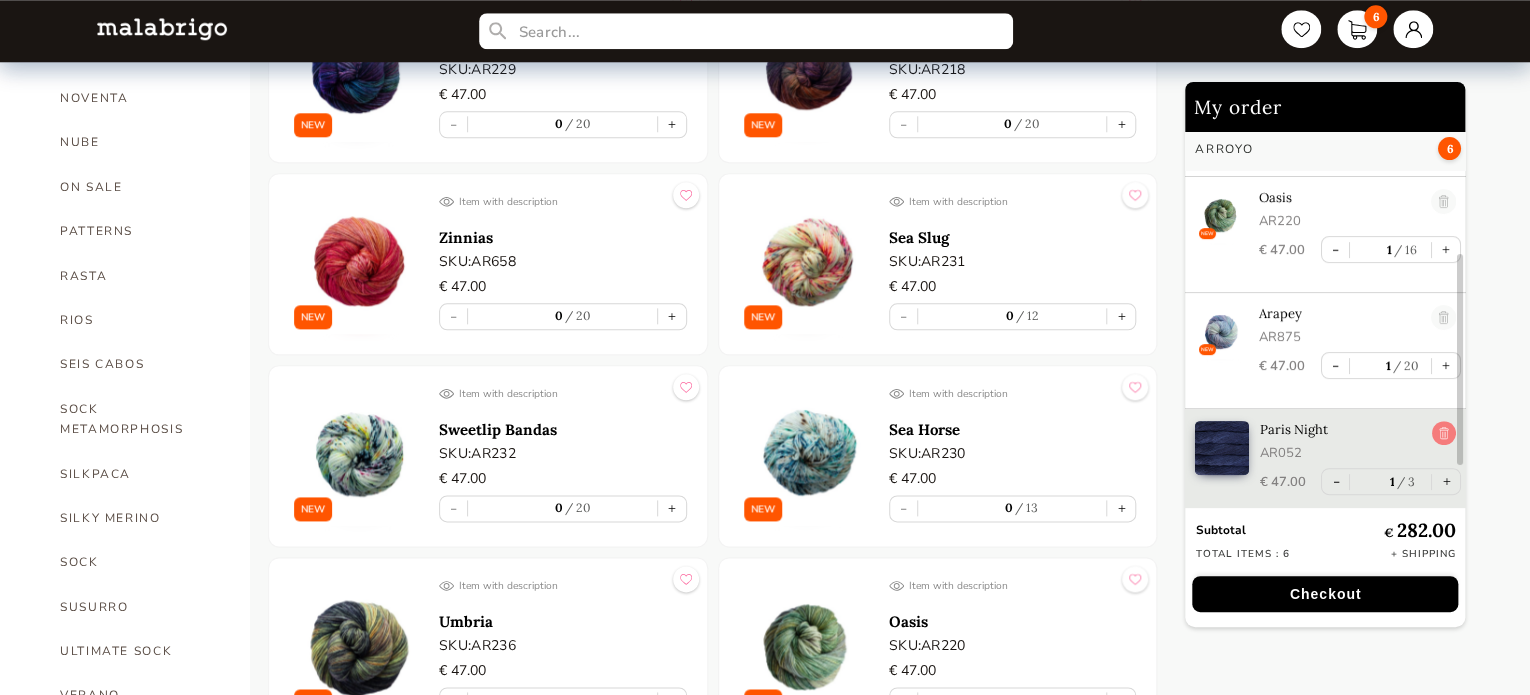 click at bounding box center [1444, 434] 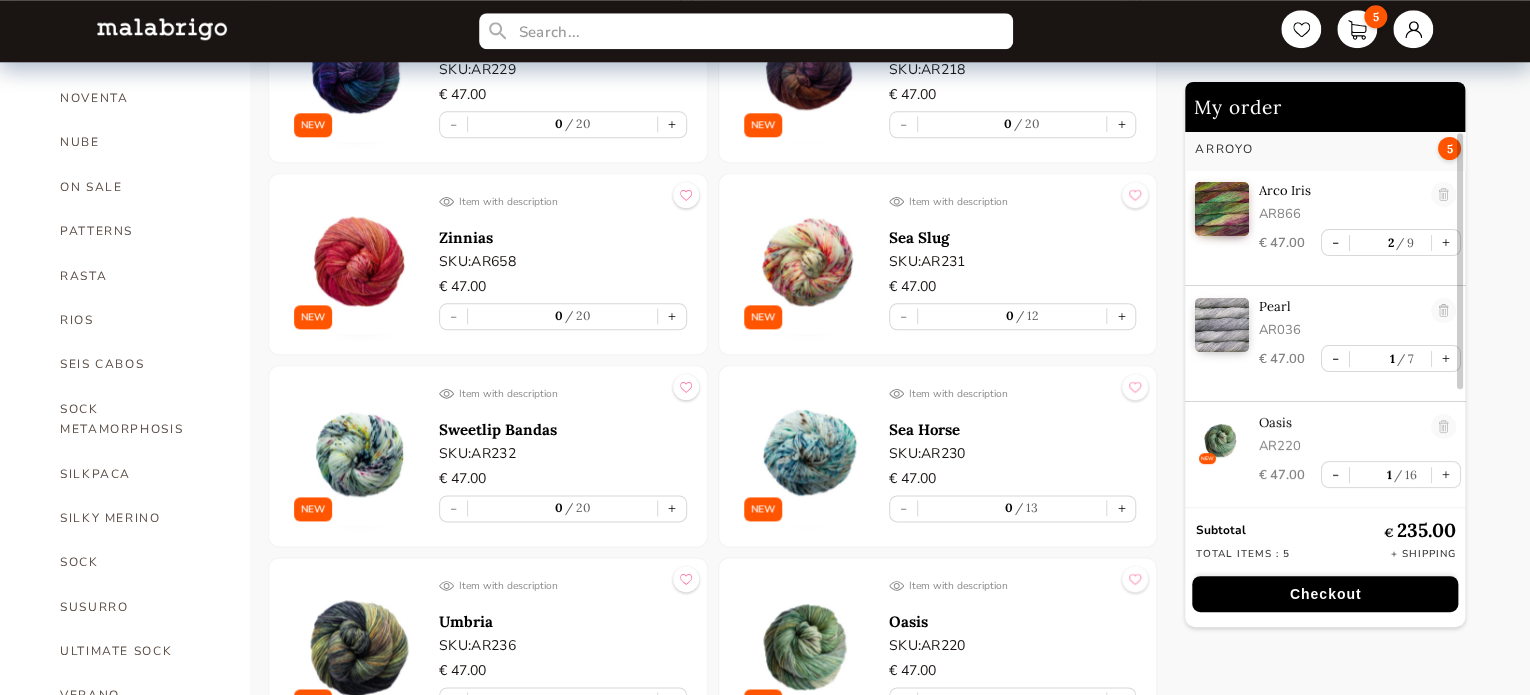 scroll, scrollTop: 171, scrollLeft: 0, axis: vertical 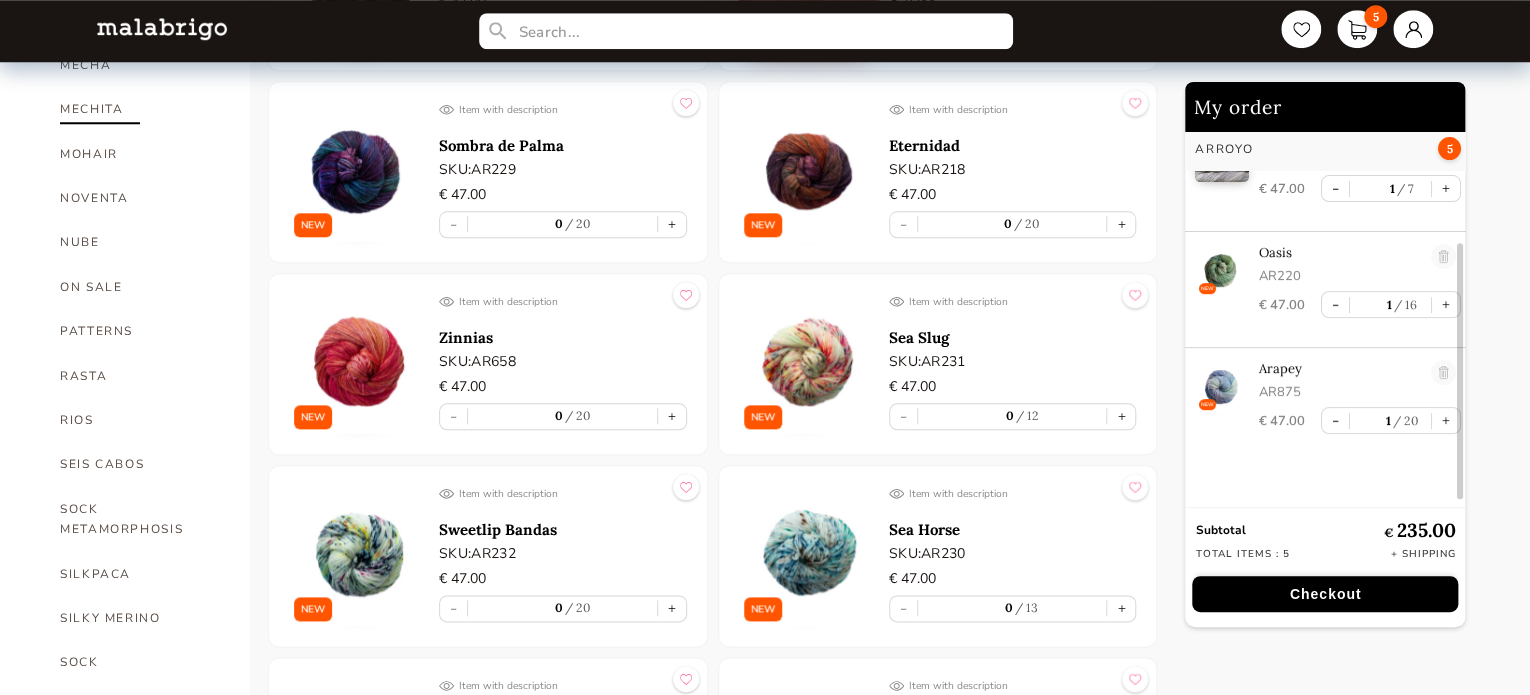 click on "MECHITA" at bounding box center [140, 109] 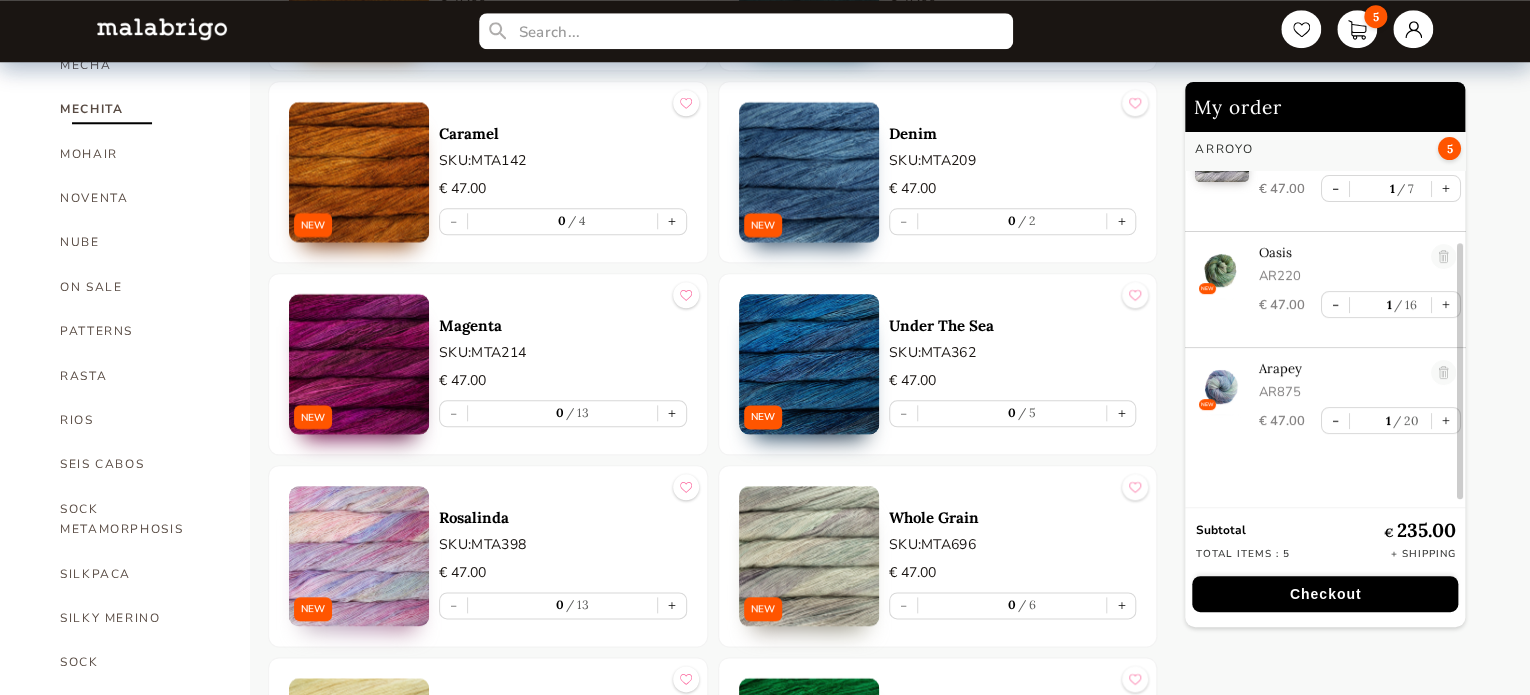 scroll, scrollTop: 200, scrollLeft: 0, axis: vertical 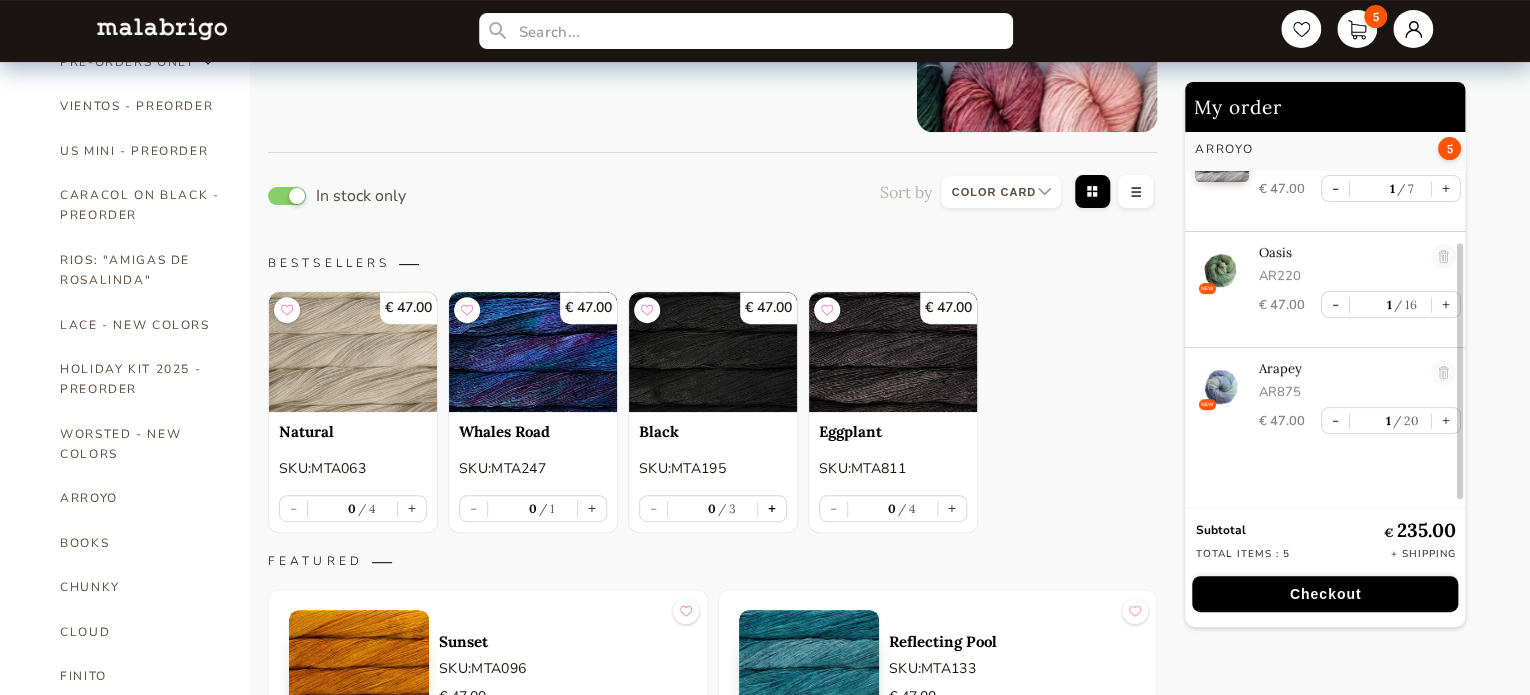 click on "+" at bounding box center (772, 508) 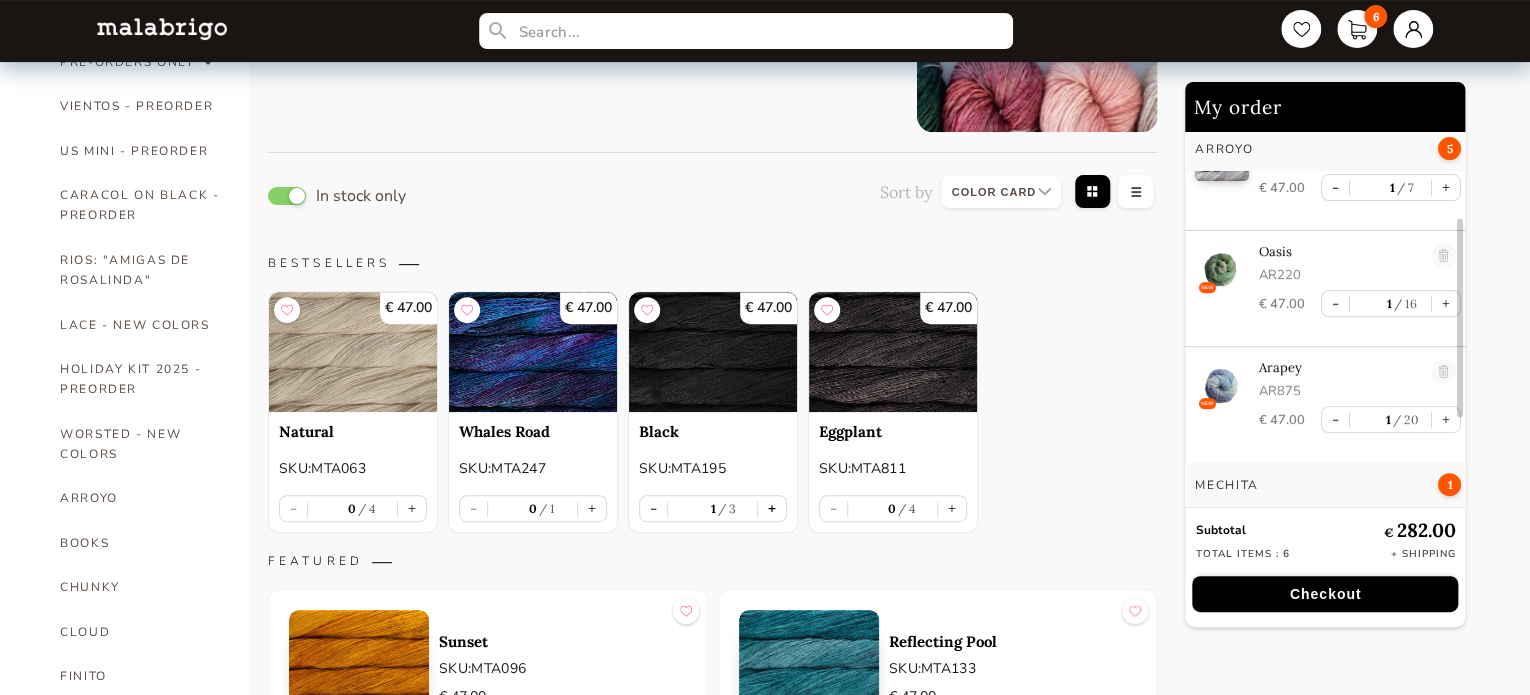 scroll, scrollTop: 268, scrollLeft: 0, axis: vertical 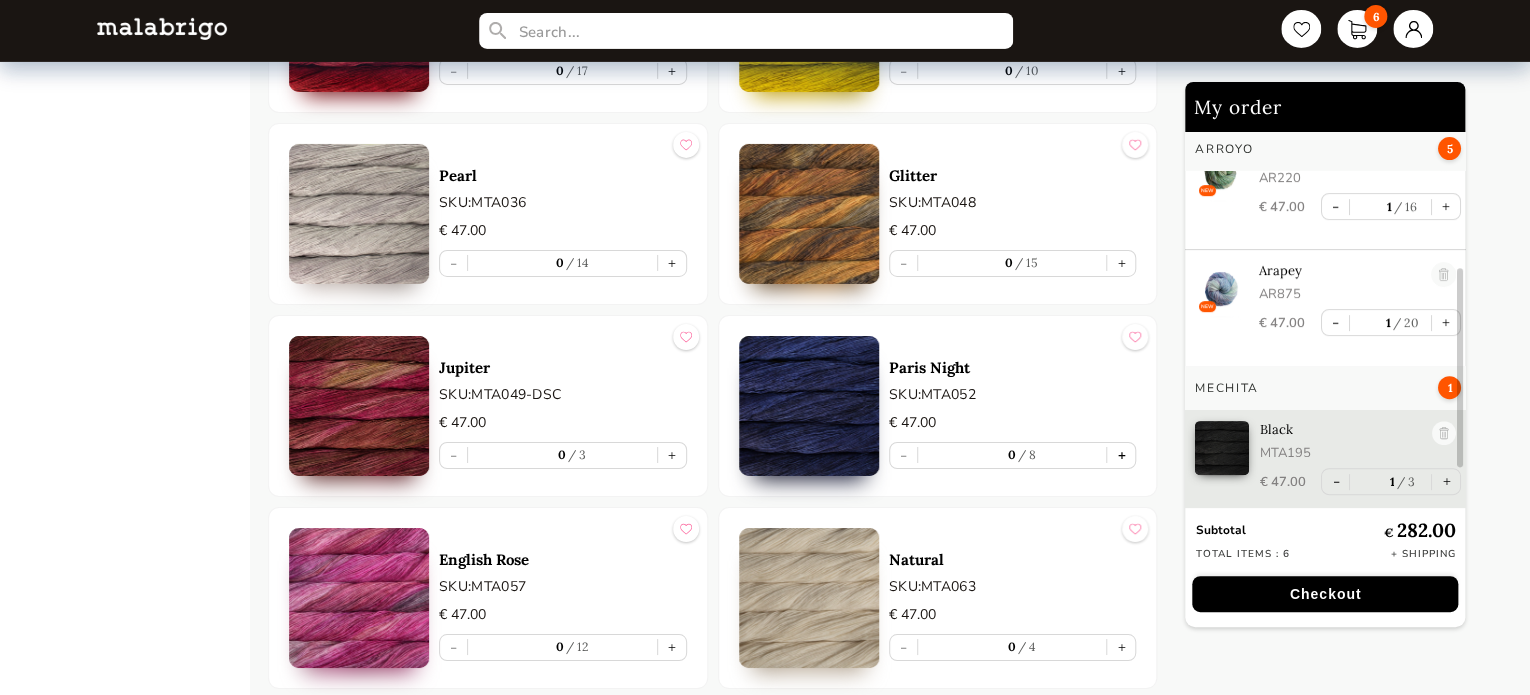 click on "+" at bounding box center [1121, 455] 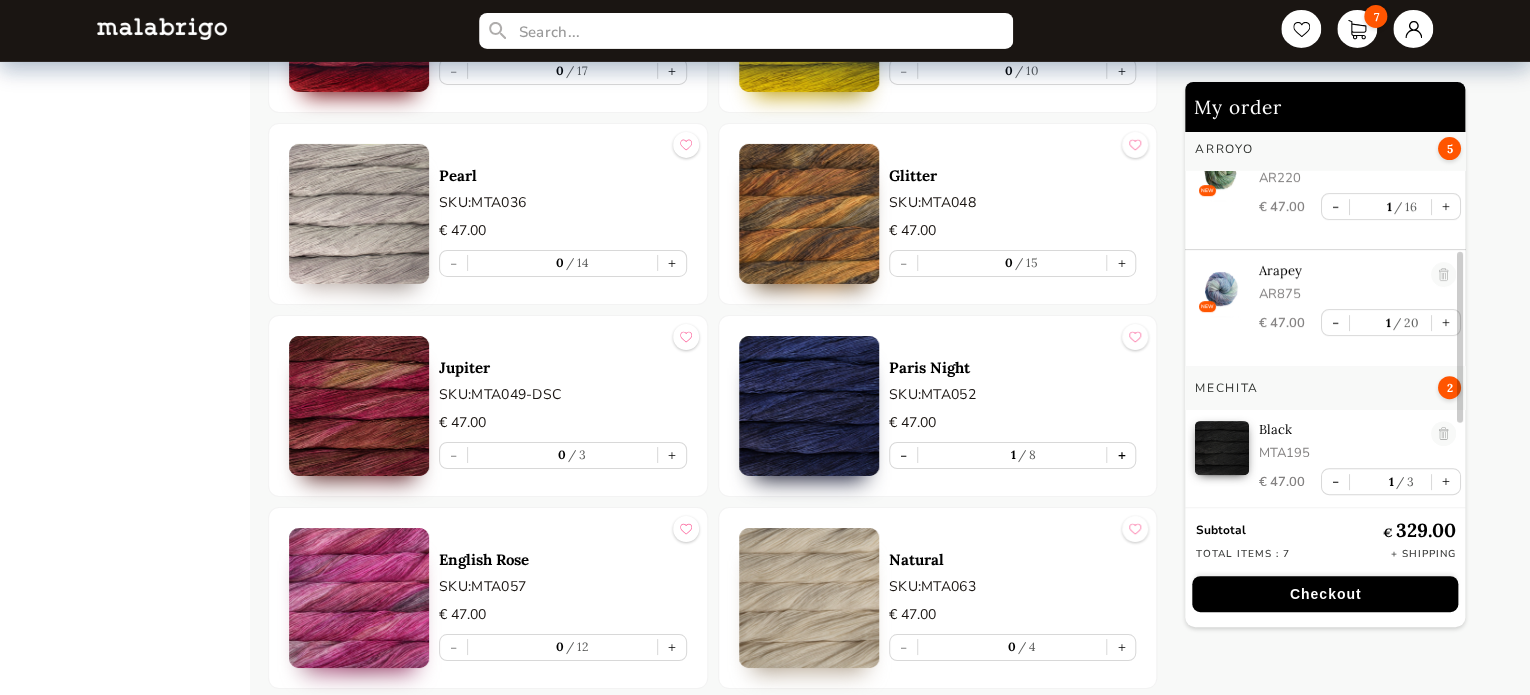 scroll, scrollTop: 384, scrollLeft: 0, axis: vertical 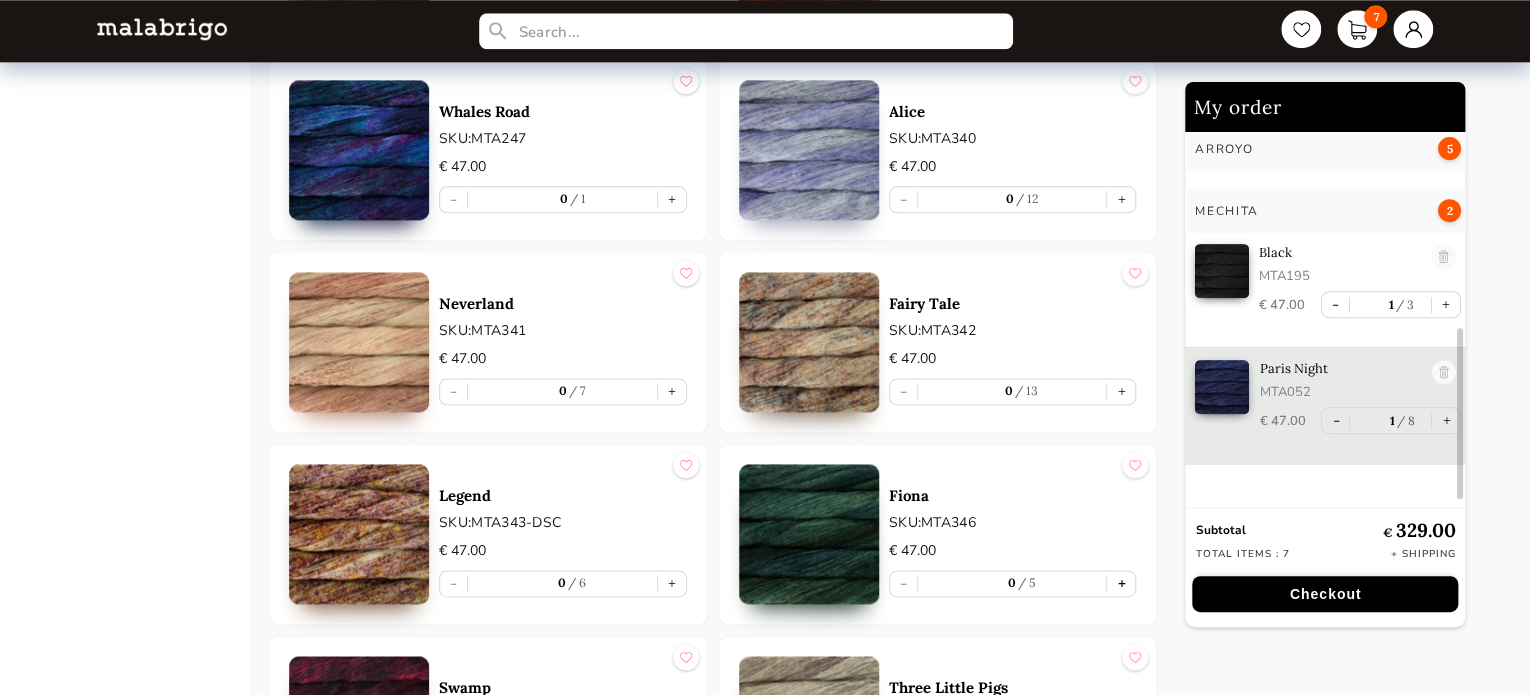 click on "+" at bounding box center [1121, 583] 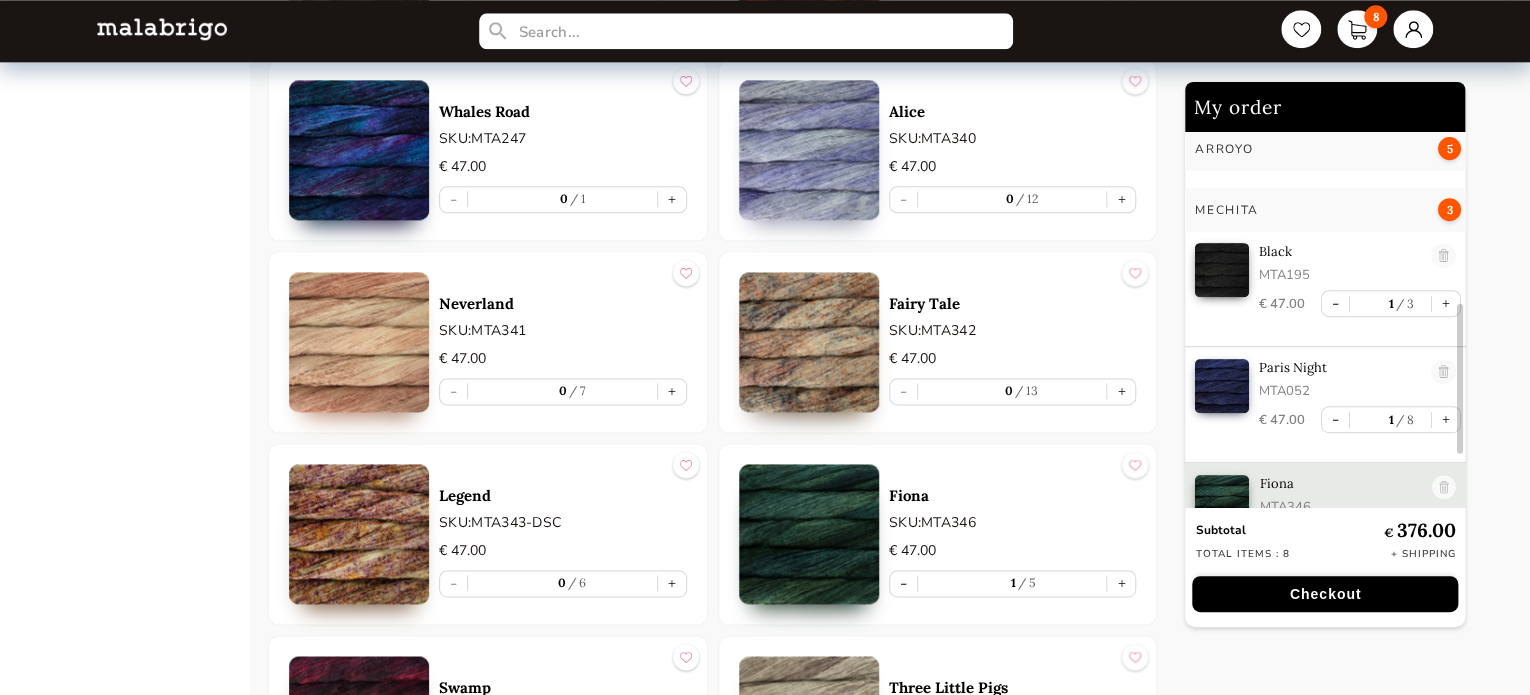 scroll, scrollTop: 500, scrollLeft: 0, axis: vertical 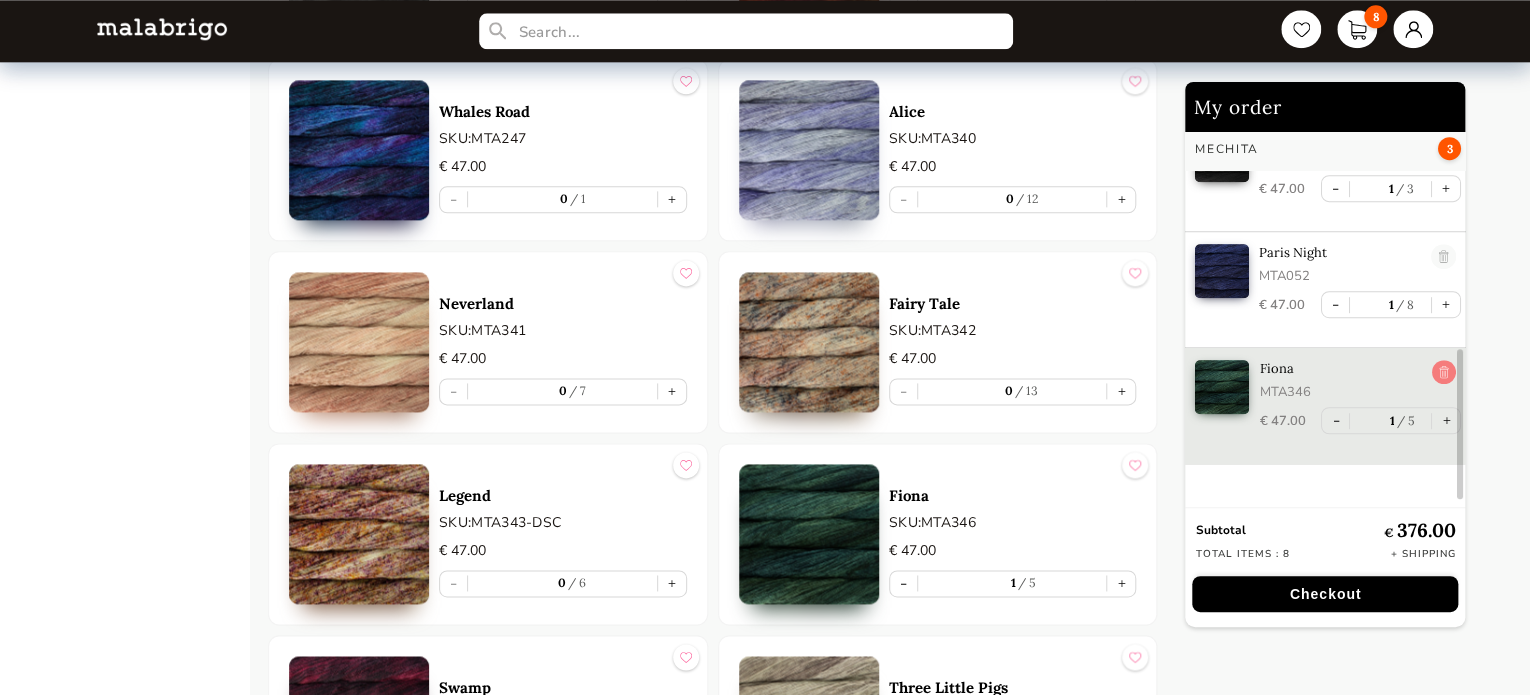click at bounding box center (1444, 373) 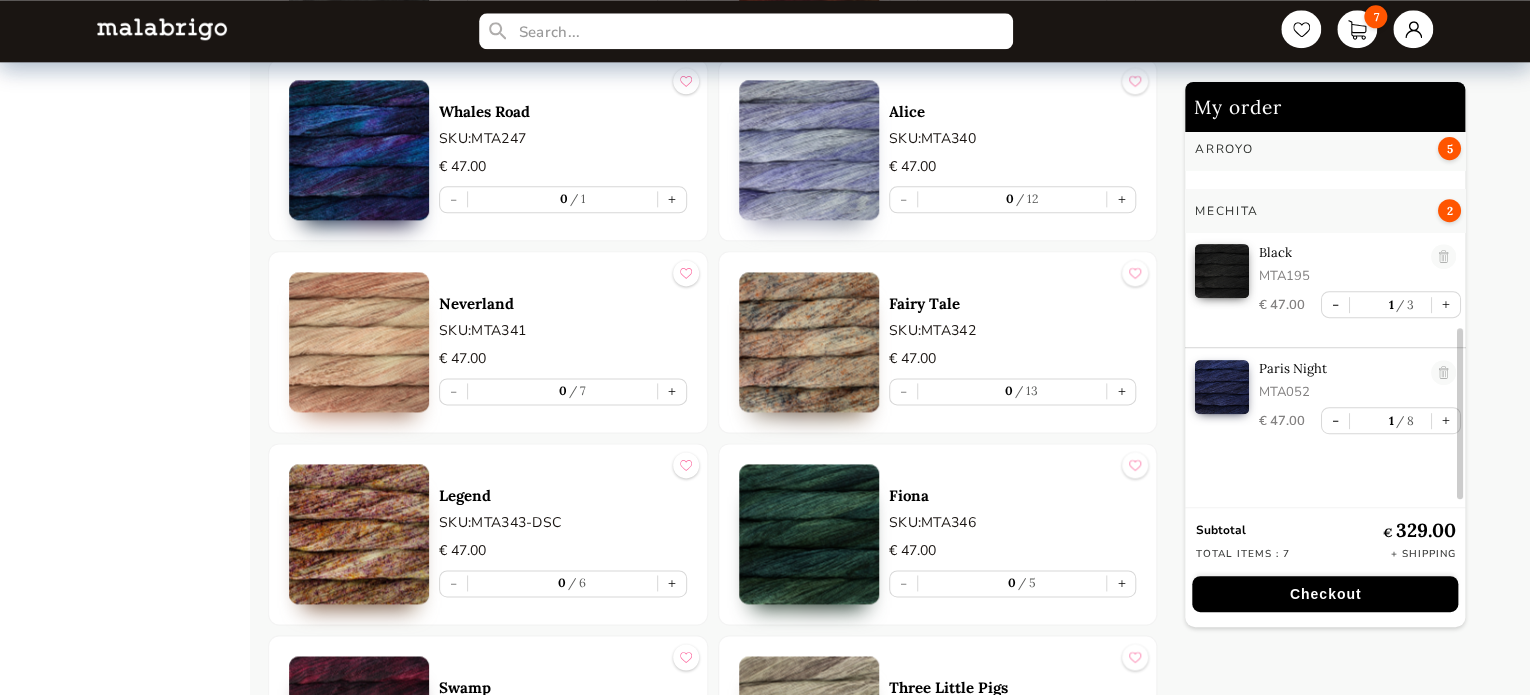 scroll, scrollTop: 446, scrollLeft: 0, axis: vertical 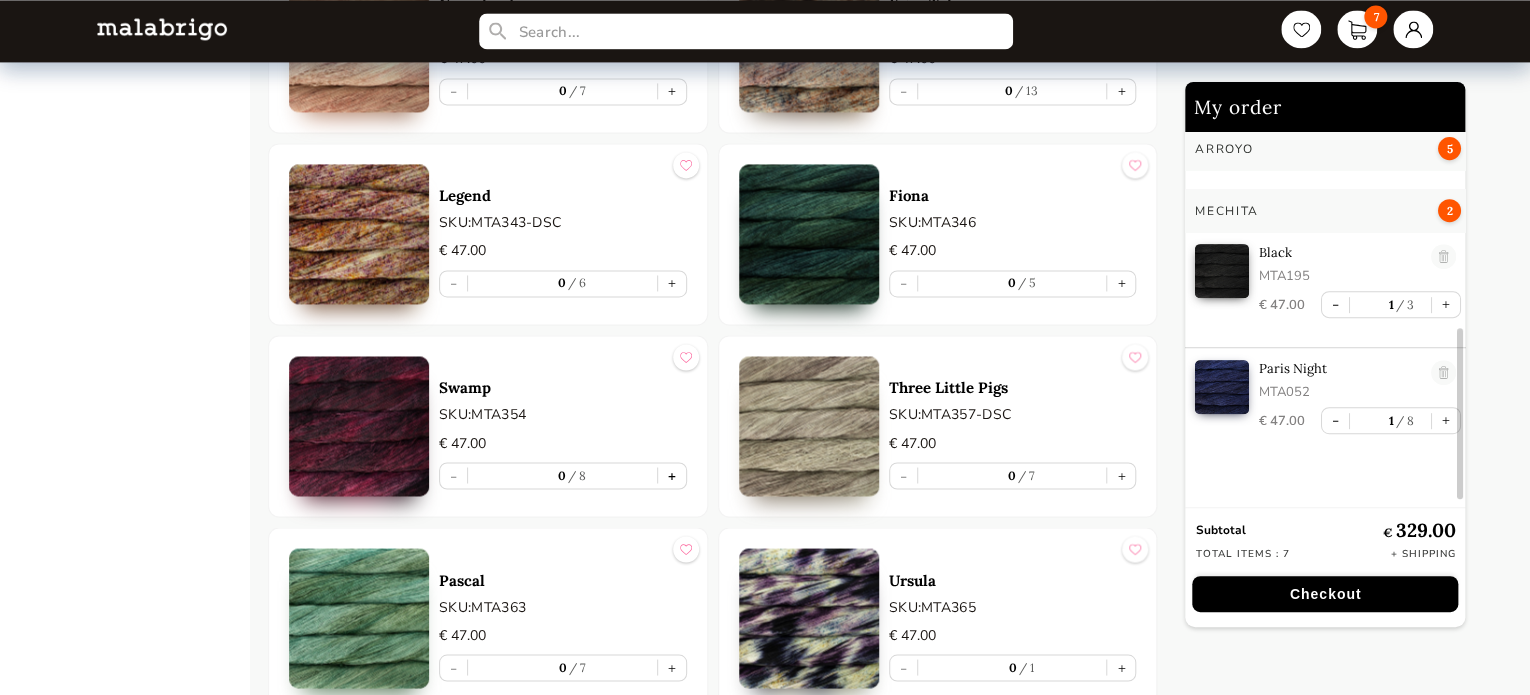 click on "+" at bounding box center (672, 475) 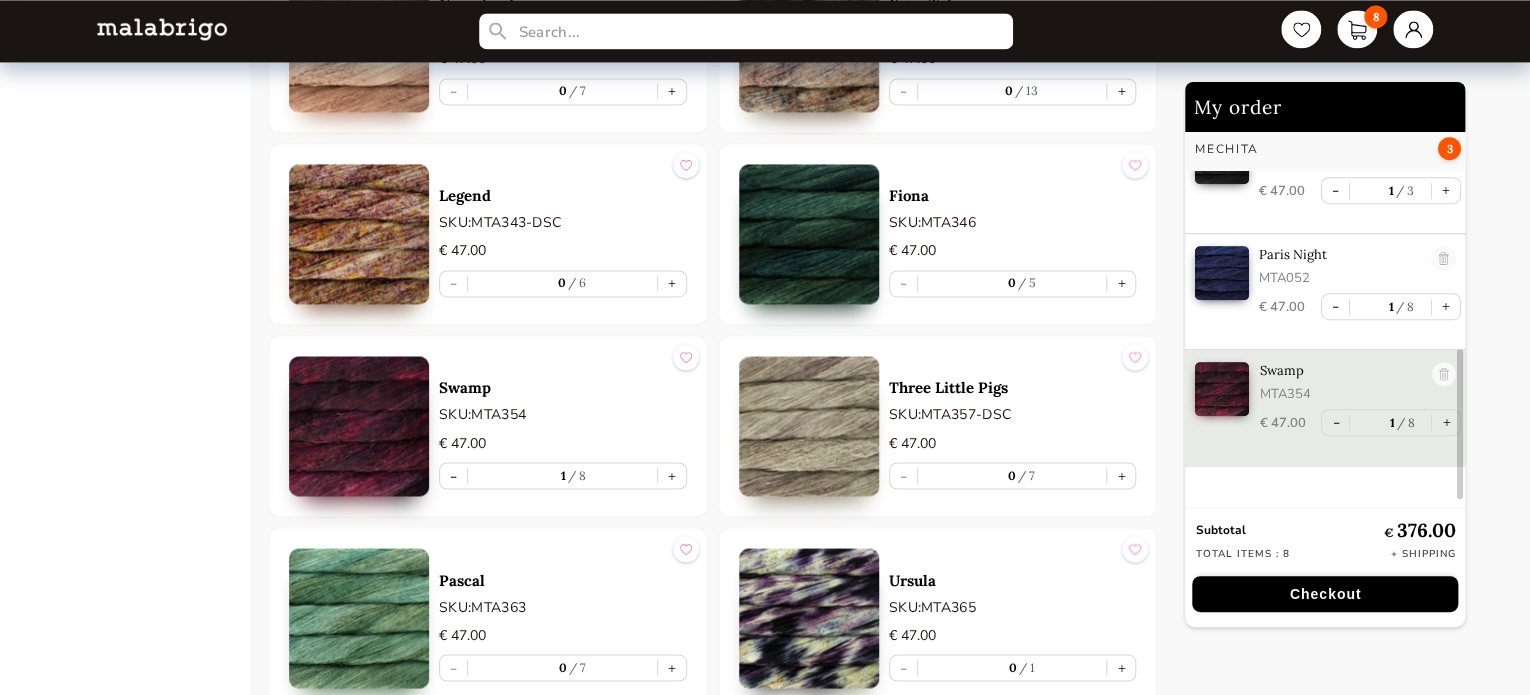 scroll, scrollTop: 562, scrollLeft: 0, axis: vertical 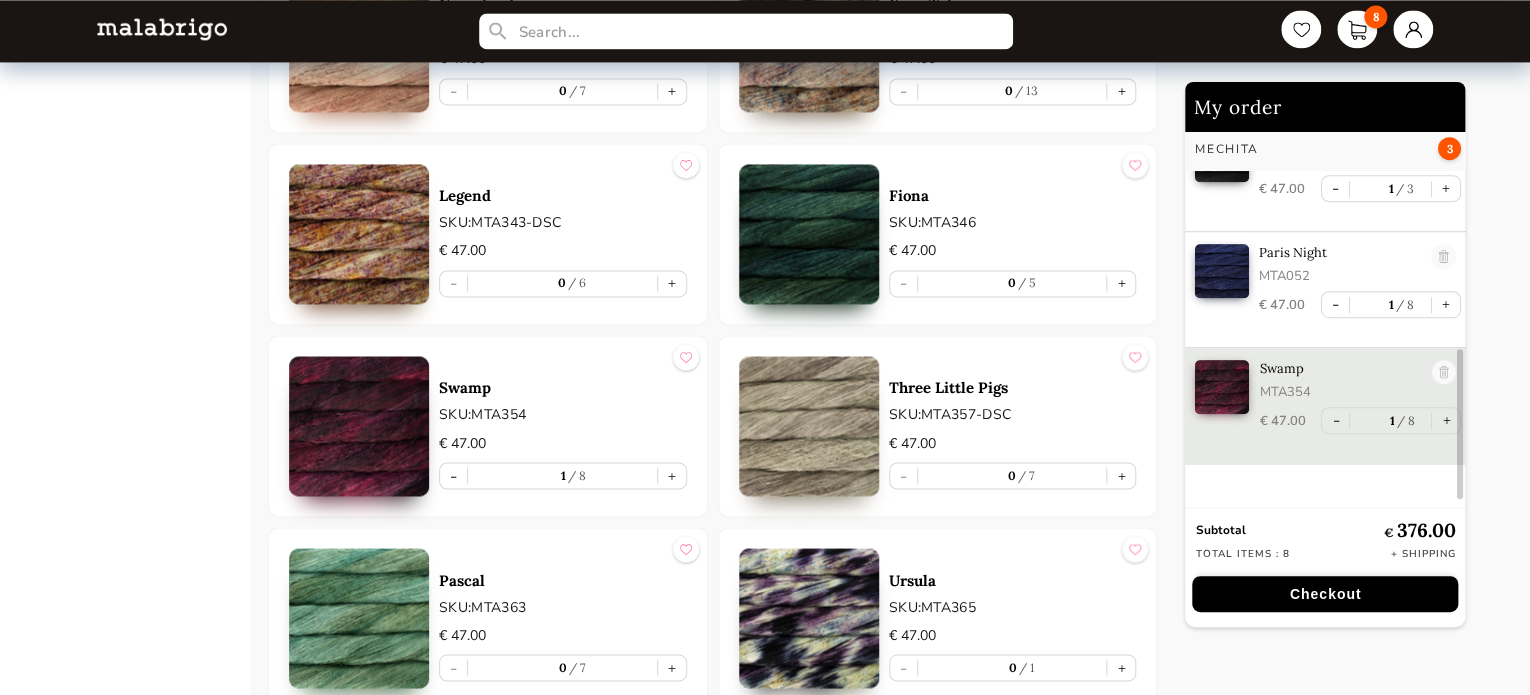 click on "Checkout" at bounding box center [1325, 594] 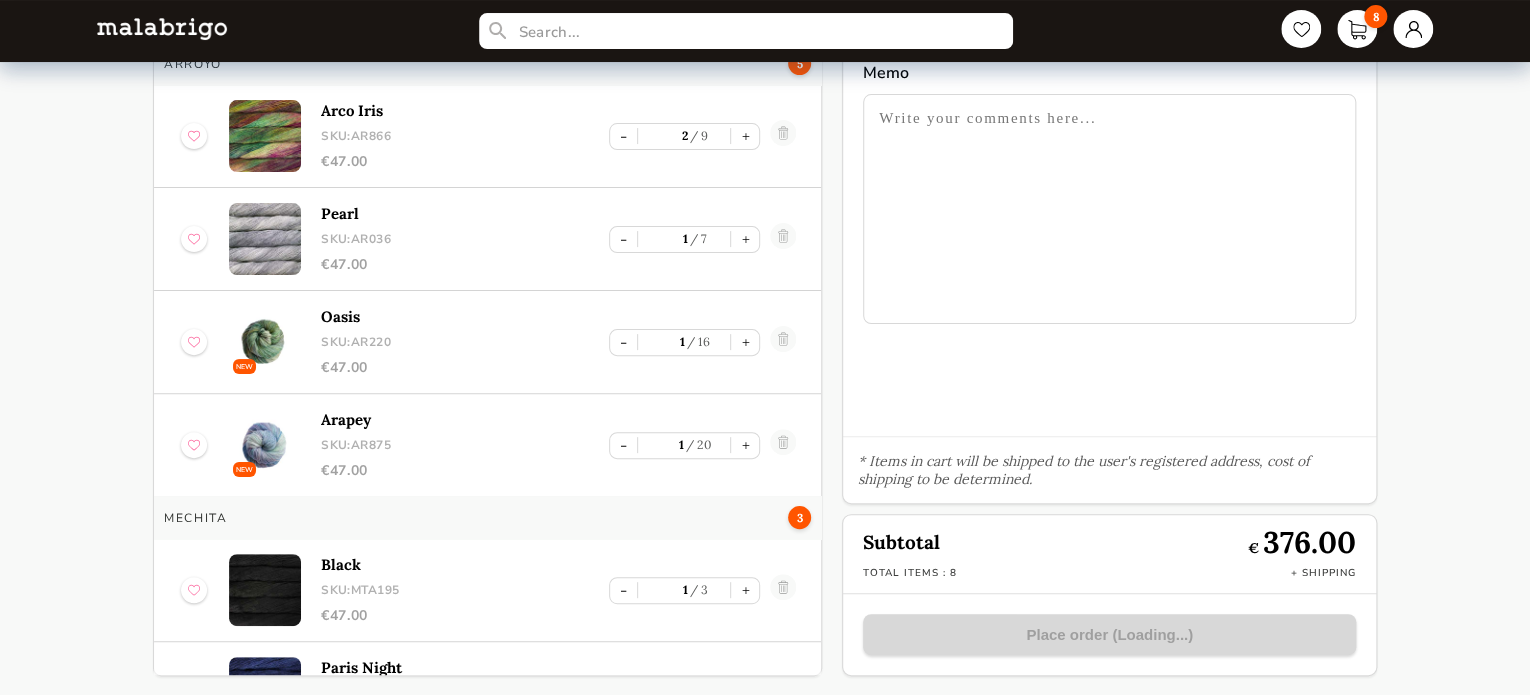scroll, scrollTop: 0, scrollLeft: 0, axis: both 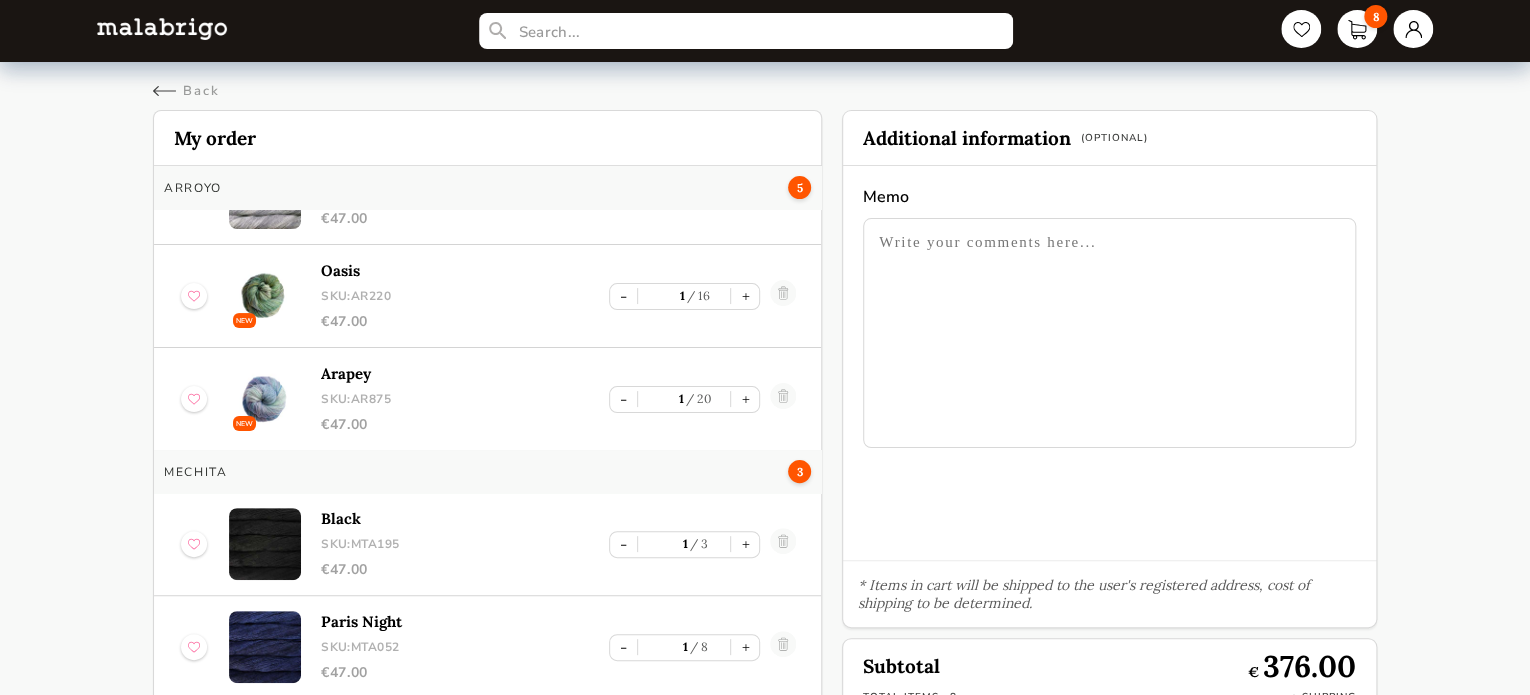 click at bounding box center (1109, 333) 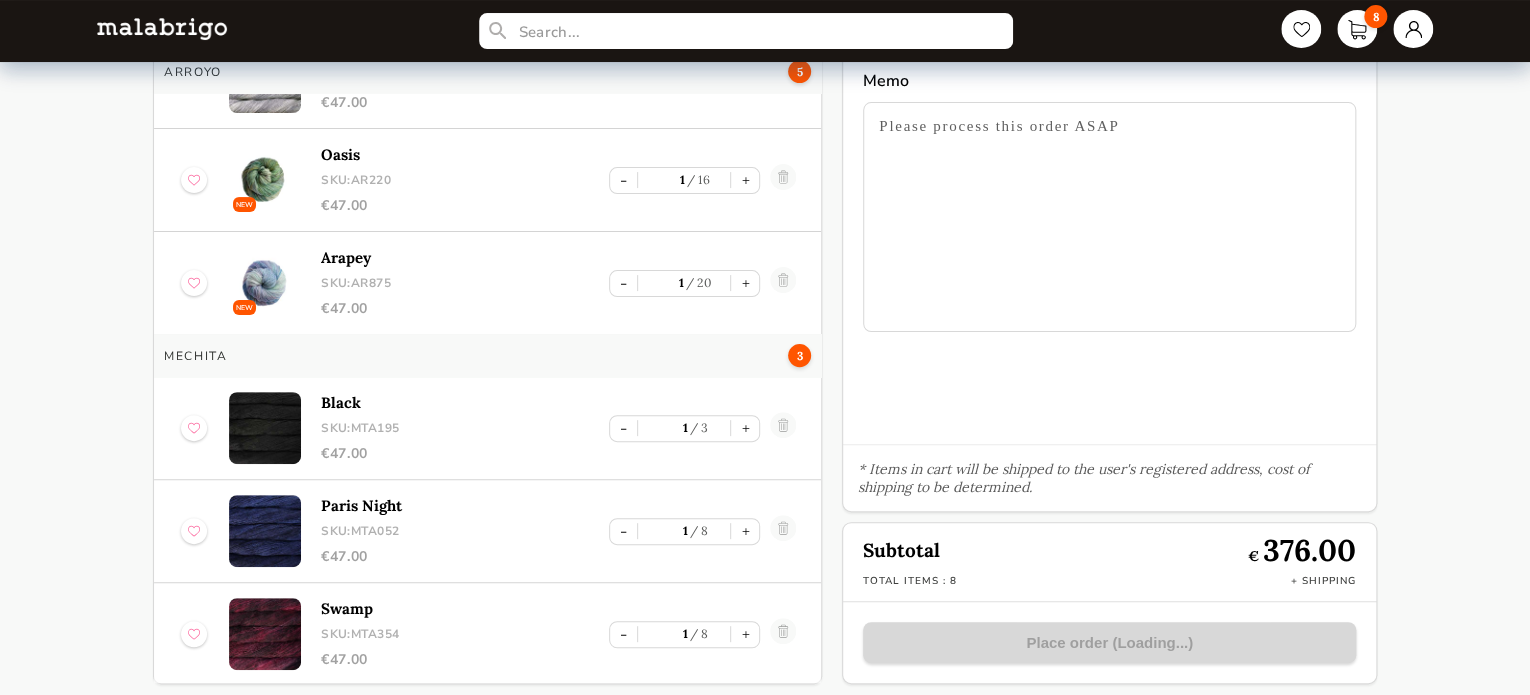 scroll, scrollTop: 124, scrollLeft: 0, axis: vertical 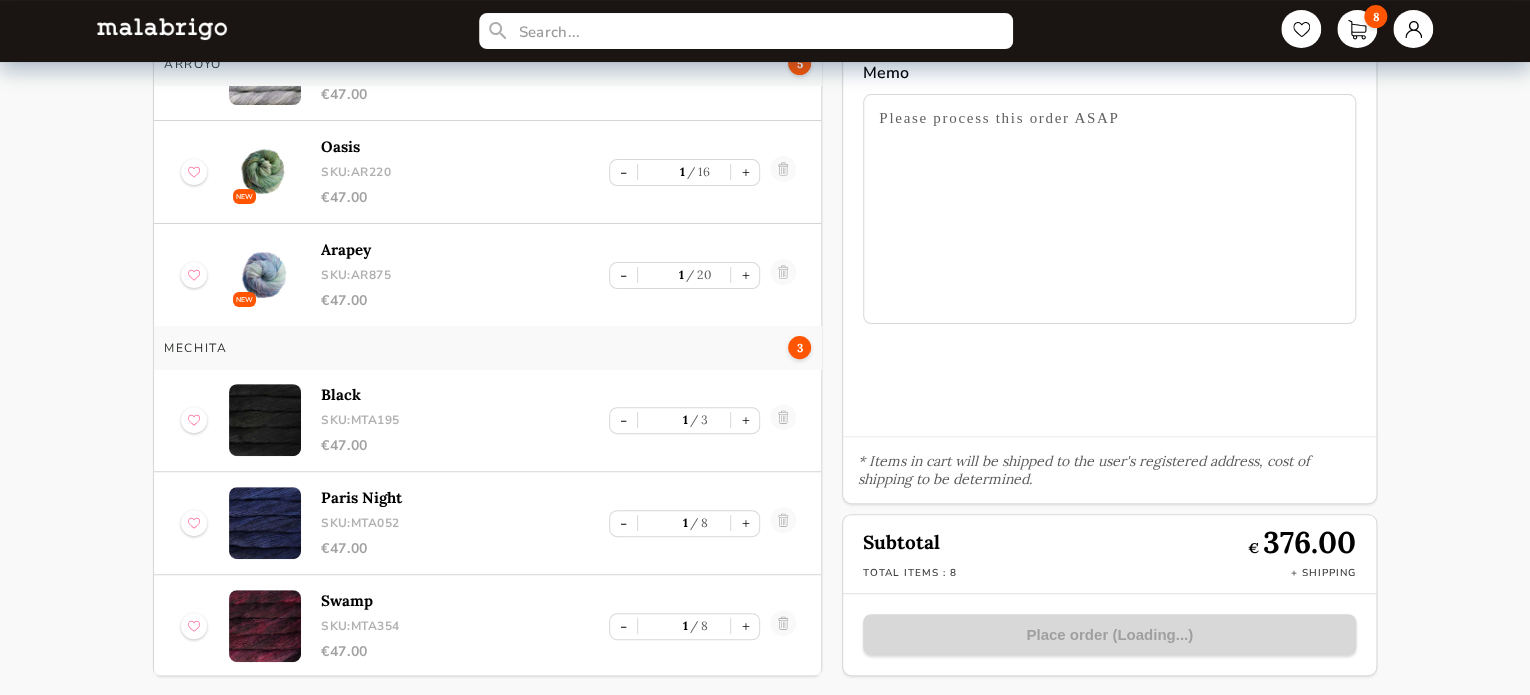 click on "Please process this order ASAP" at bounding box center (1109, 209) 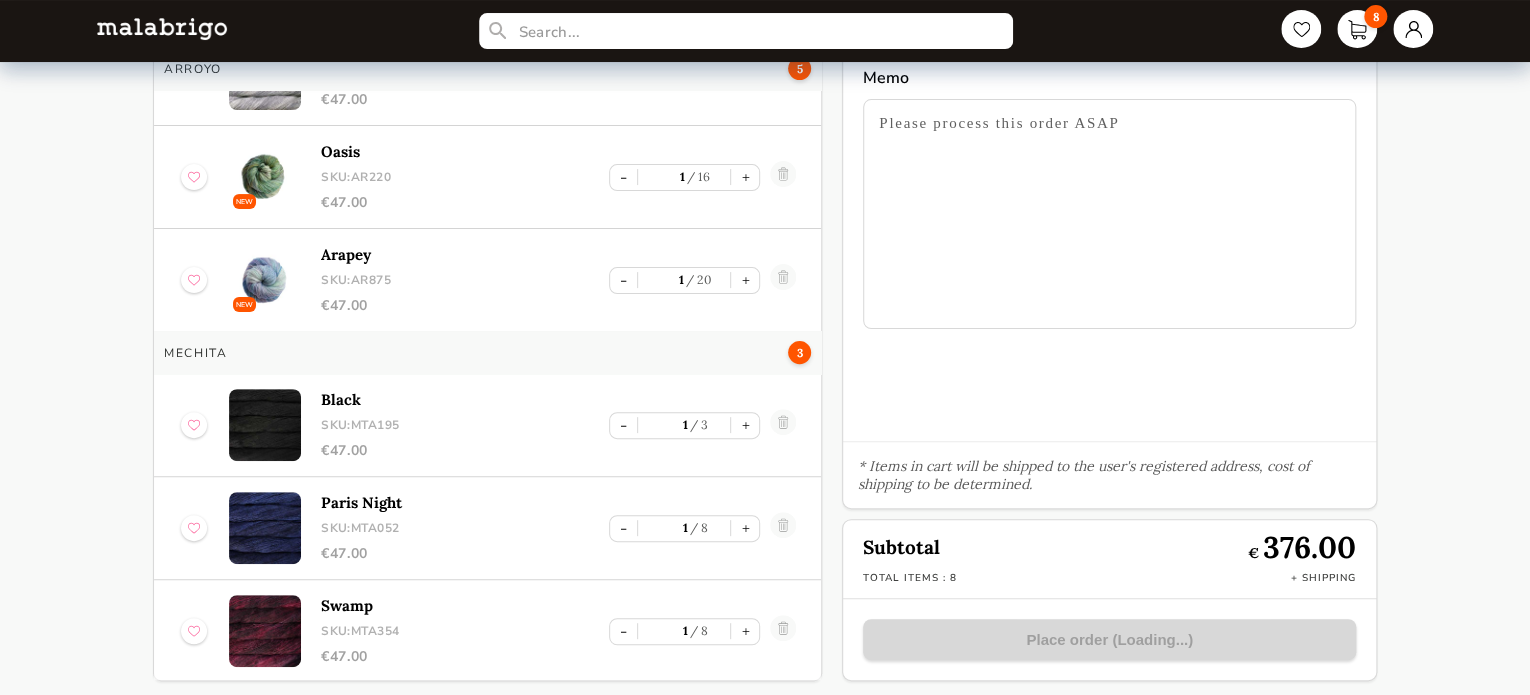 scroll, scrollTop: 124, scrollLeft: 0, axis: vertical 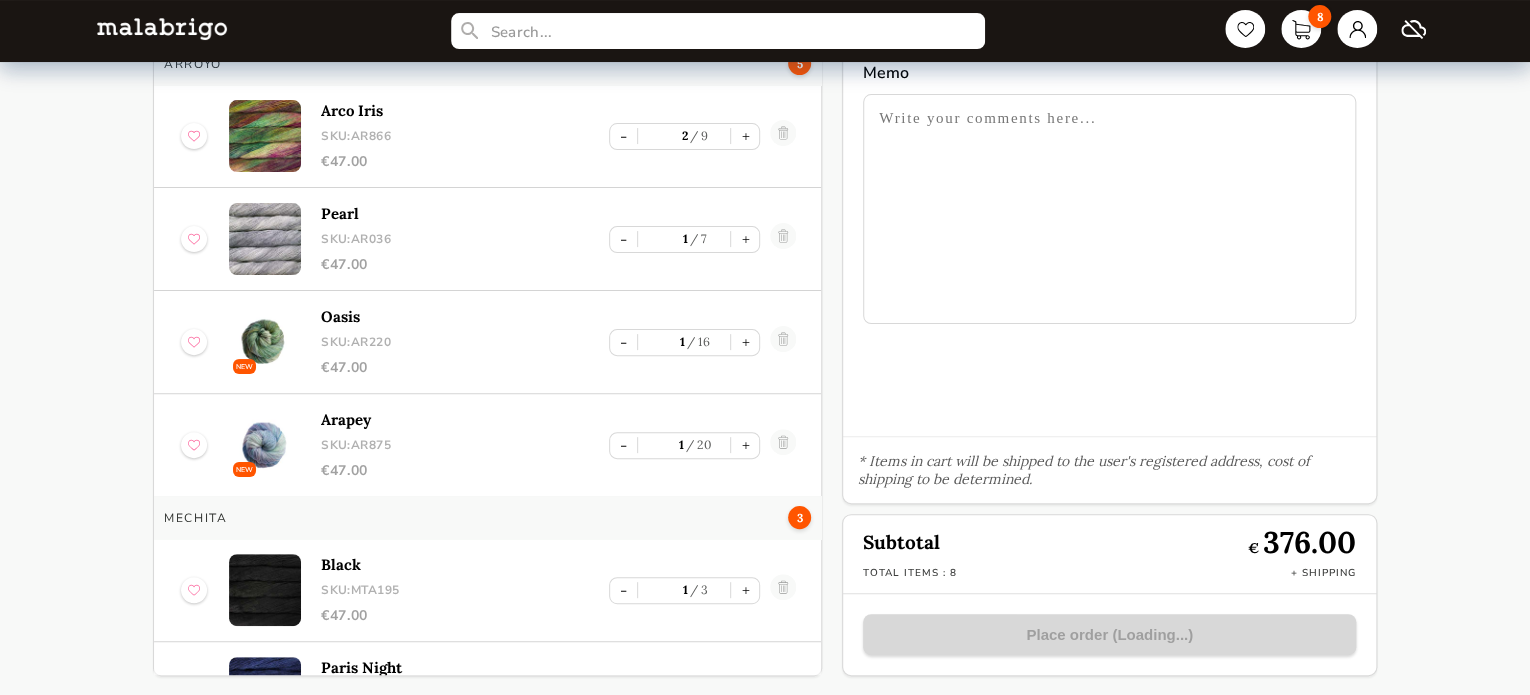 click at bounding box center (1109, 209) 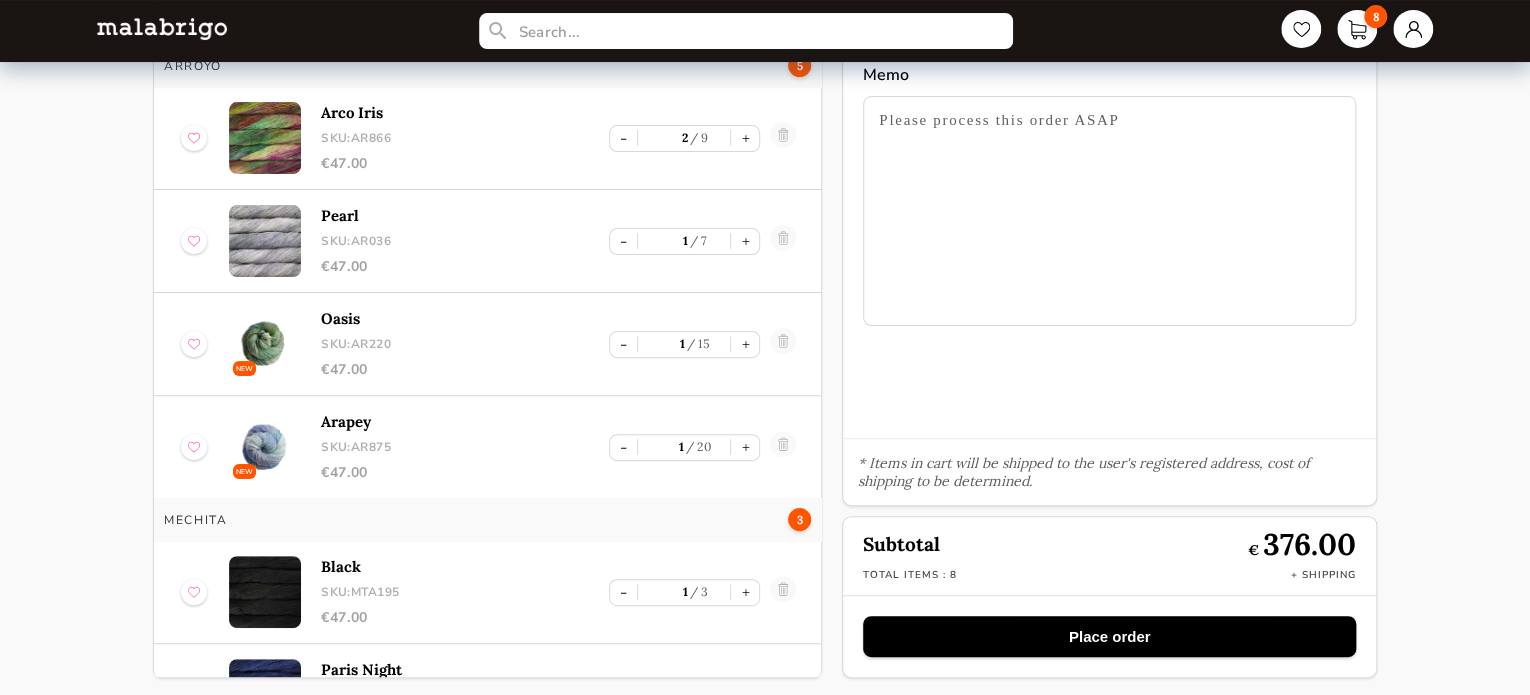 scroll, scrollTop: 124, scrollLeft: 0, axis: vertical 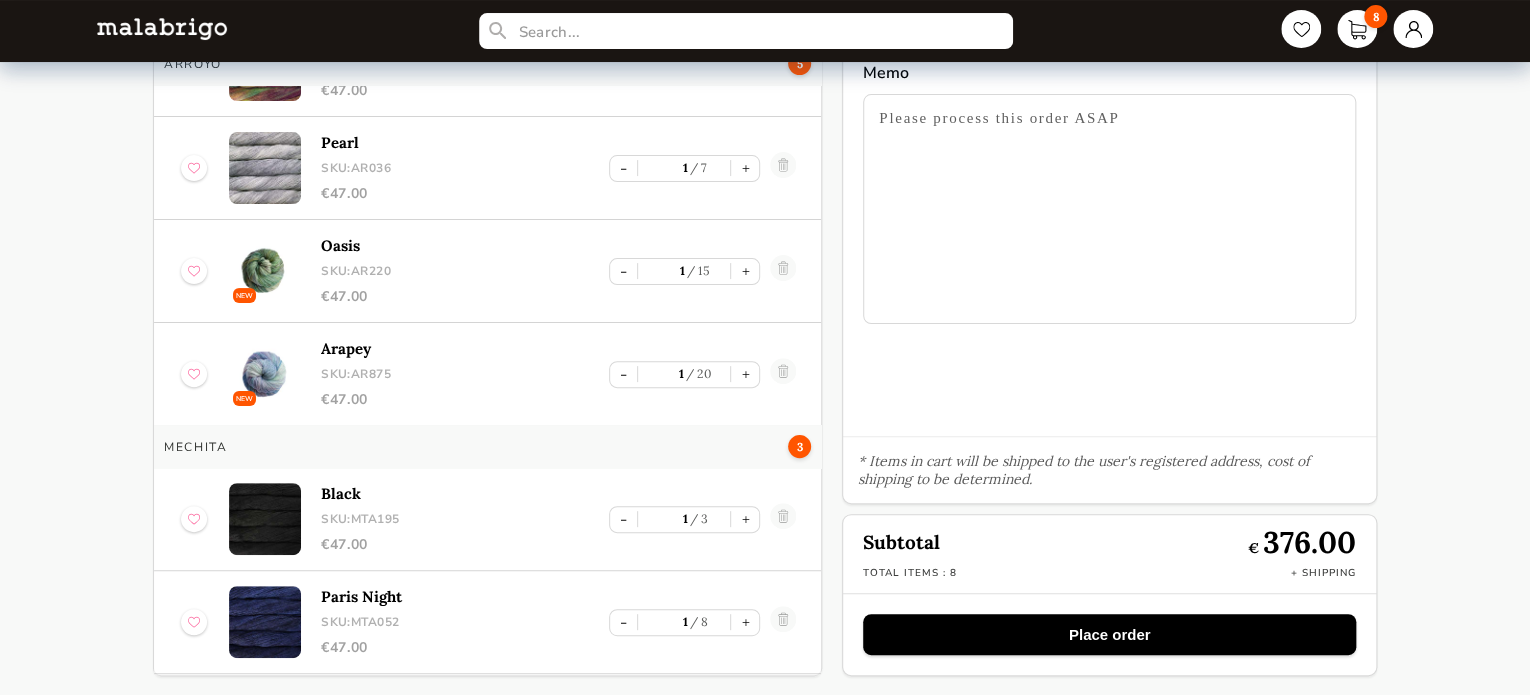 type on "Please process this order ASAP" 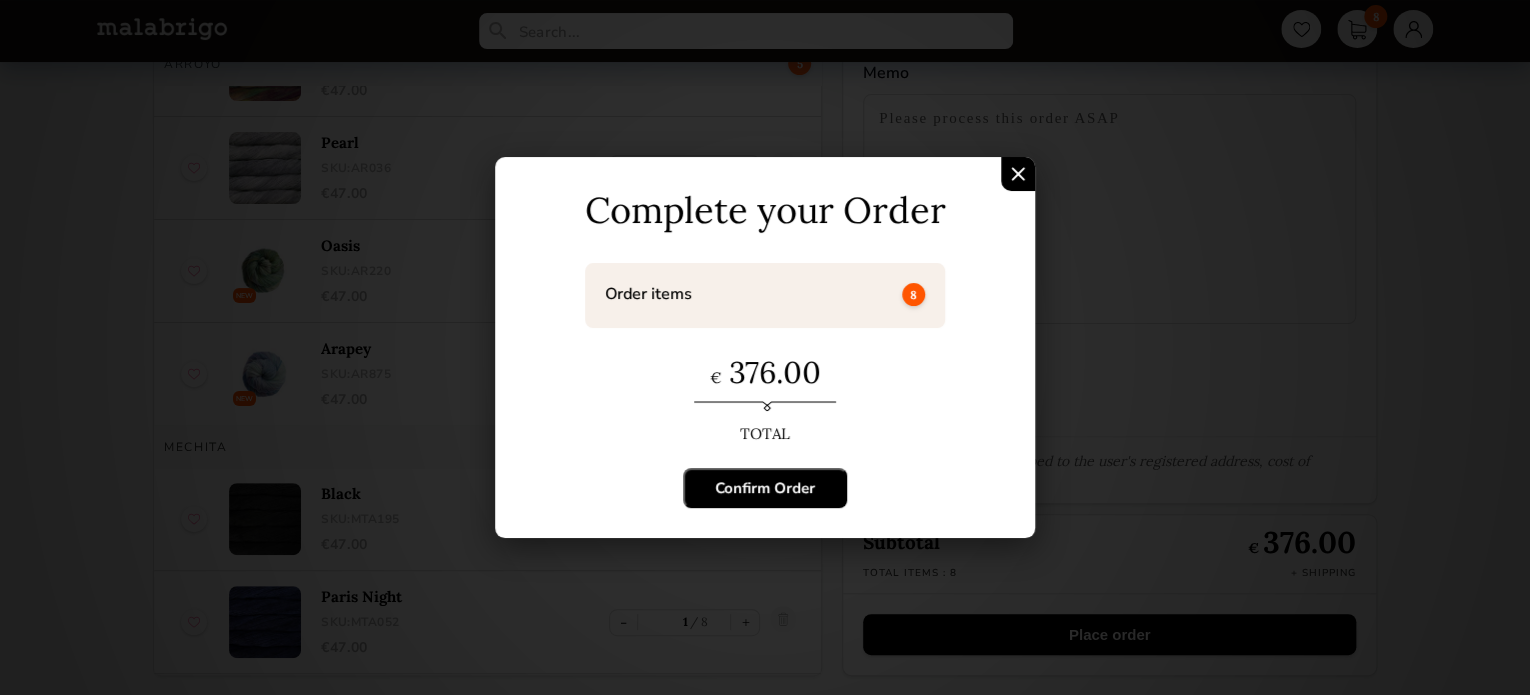 click on "Confirm Order" at bounding box center [765, 488] 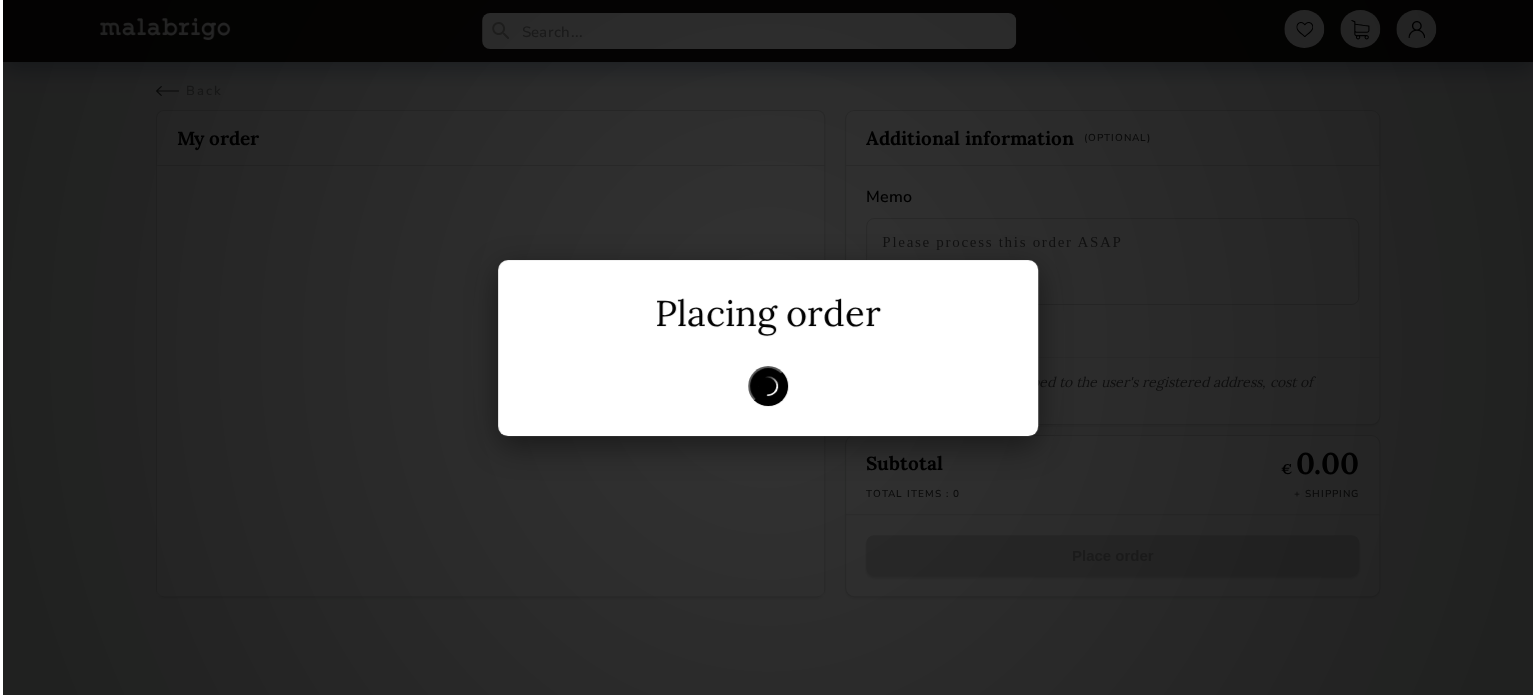 scroll, scrollTop: 0, scrollLeft: 0, axis: both 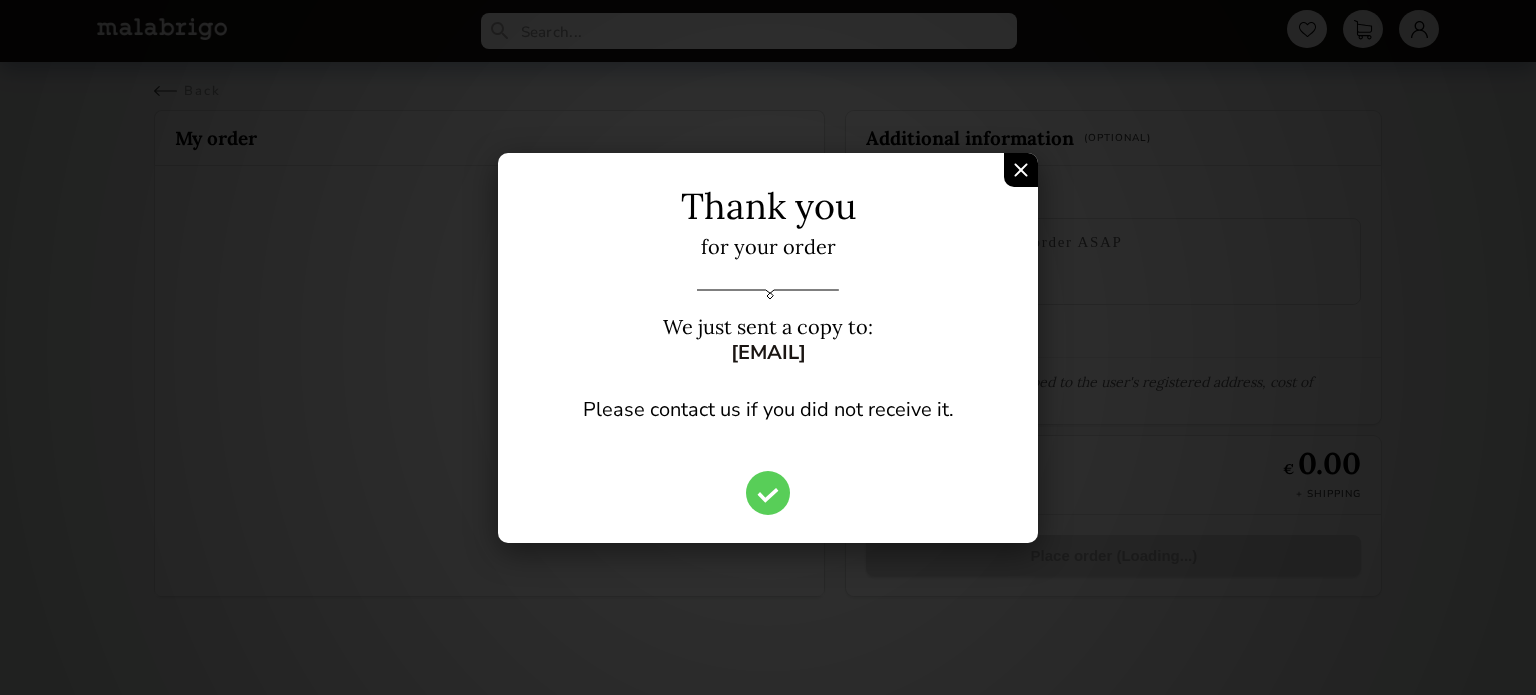 click at bounding box center [1021, 170] 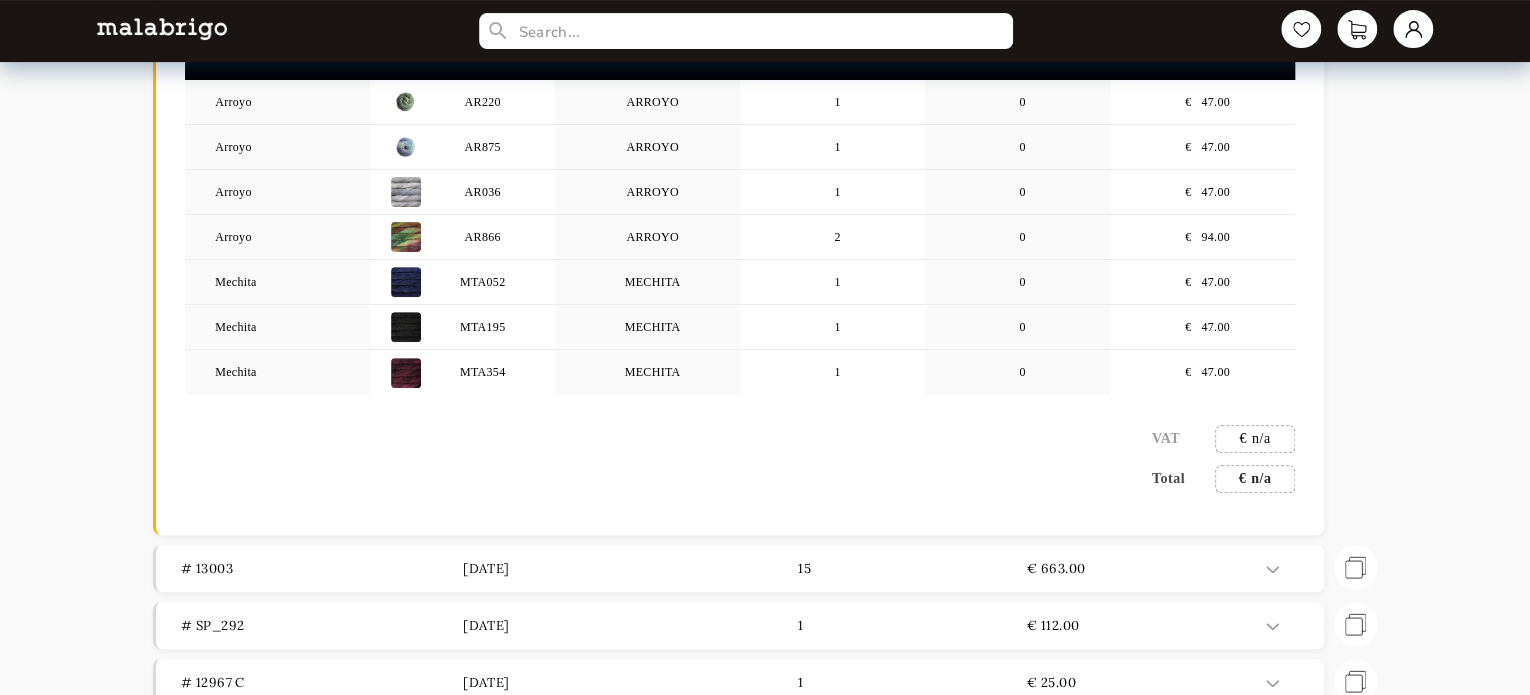 scroll, scrollTop: 0, scrollLeft: 0, axis: both 